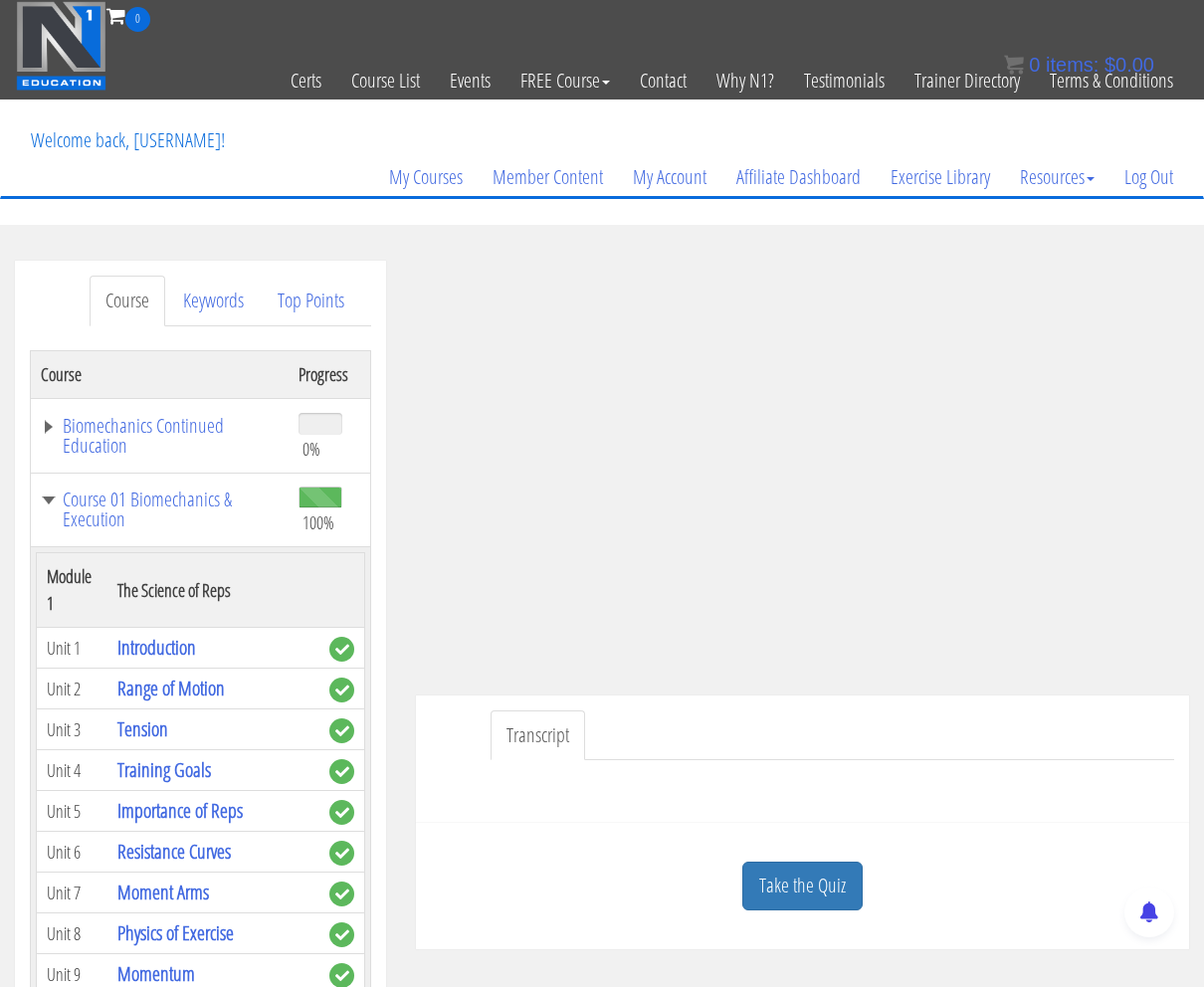 scroll, scrollTop: 0, scrollLeft: 0, axis: both 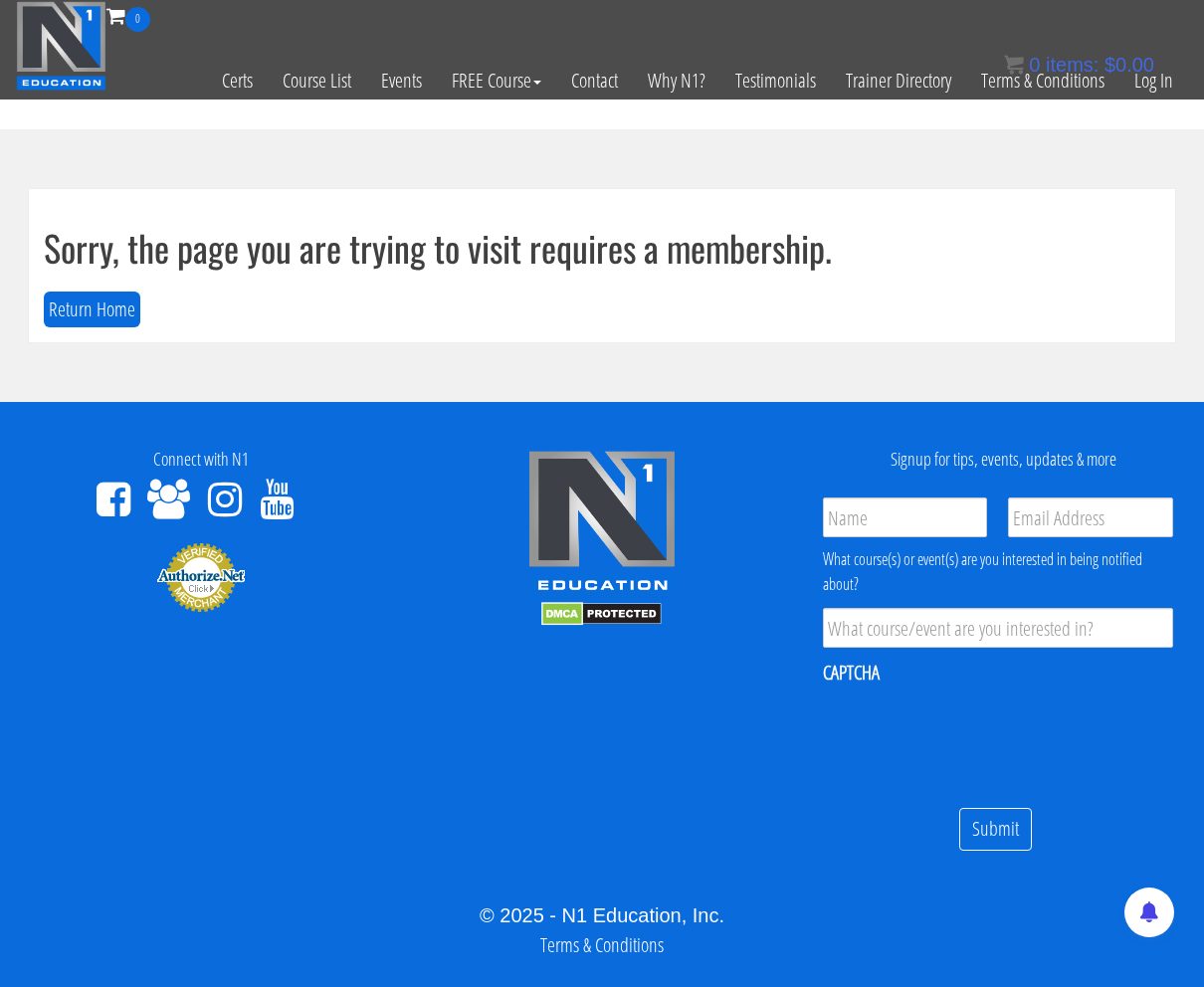 click on "Sorry, the page you are trying to visit requires a membership." at bounding box center (602, 248) 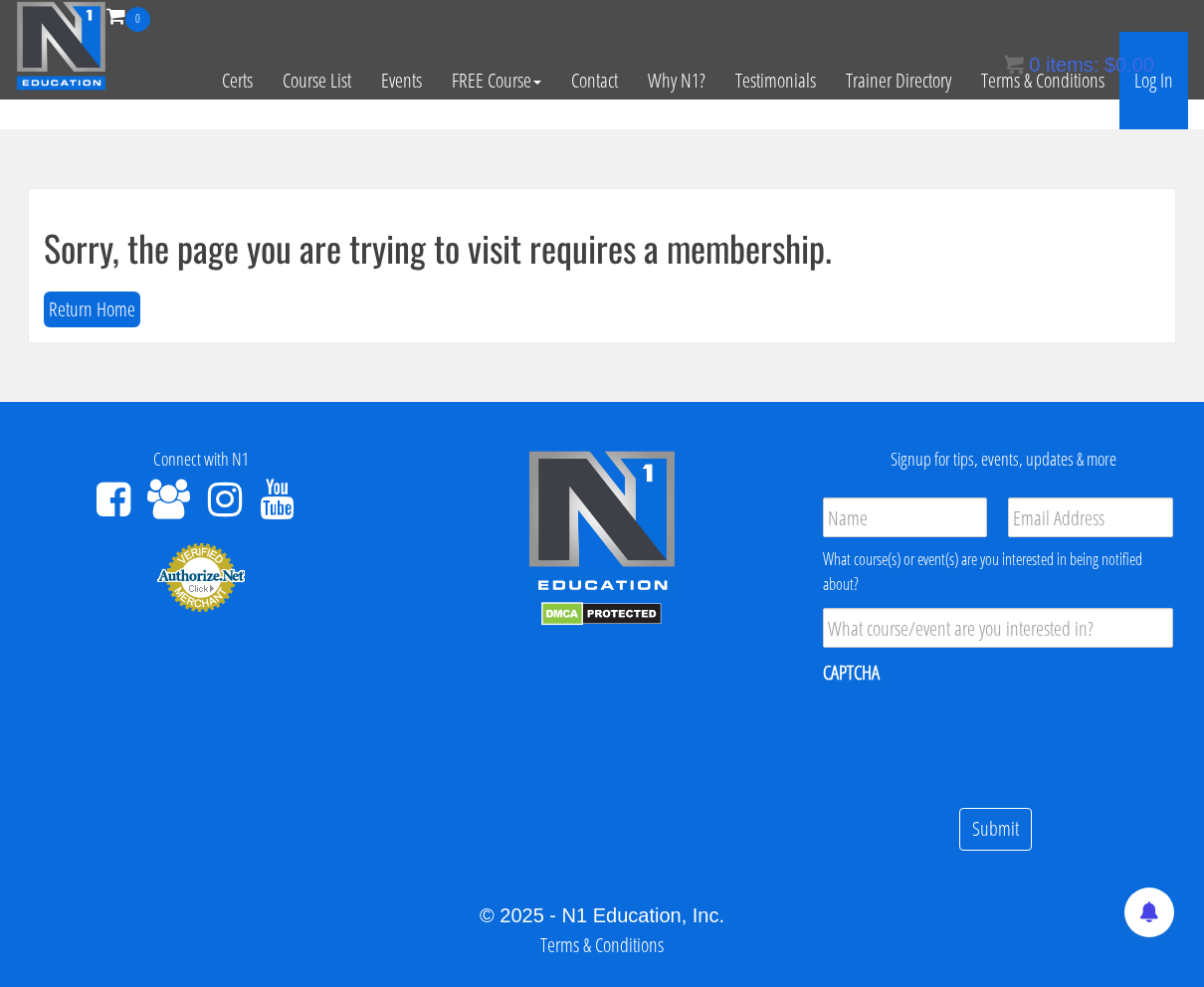 click on "Log In" at bounding box center [1153, 81] 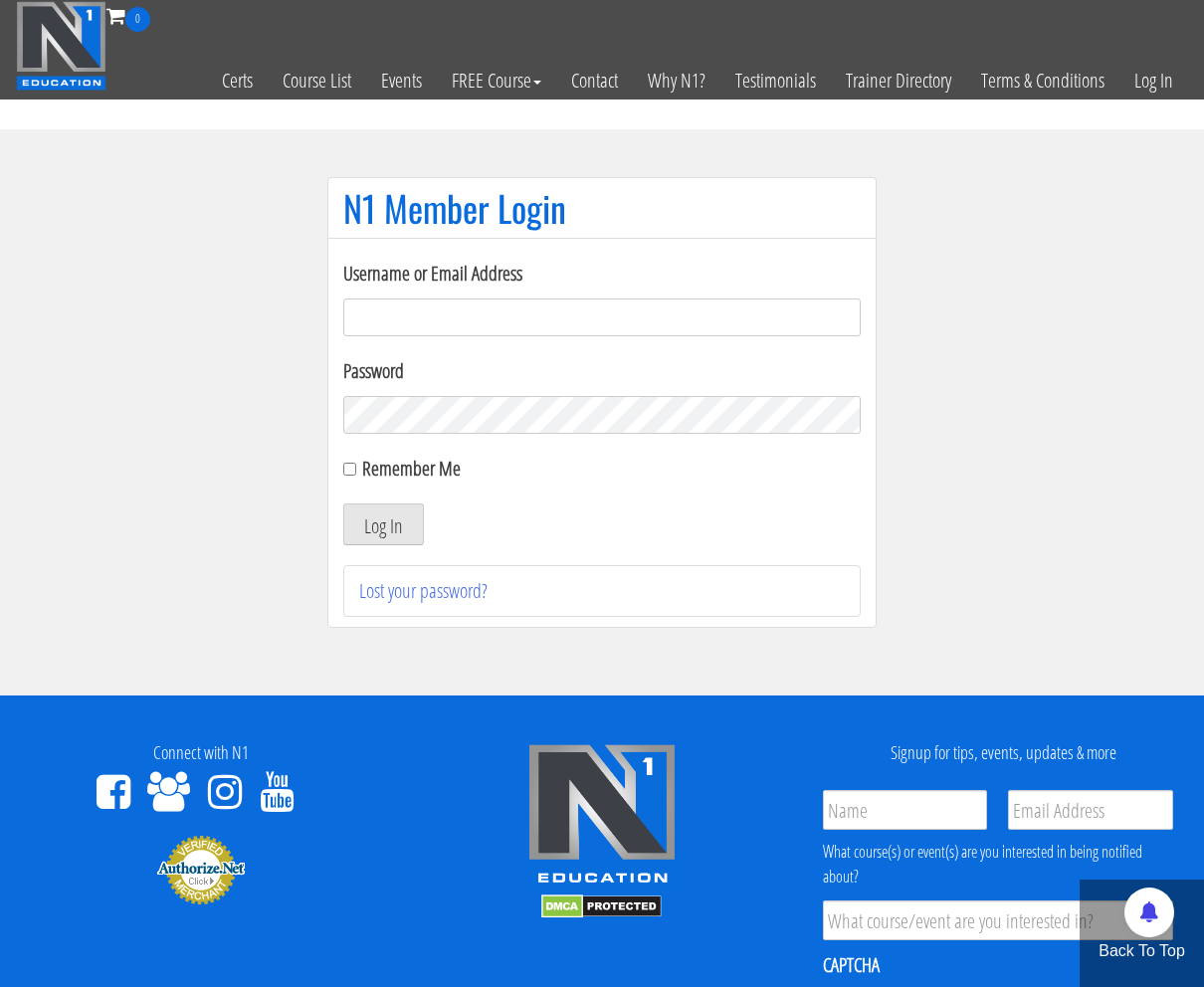 scroll, scrollTop: 0, scrollLeft: 0, axis: both 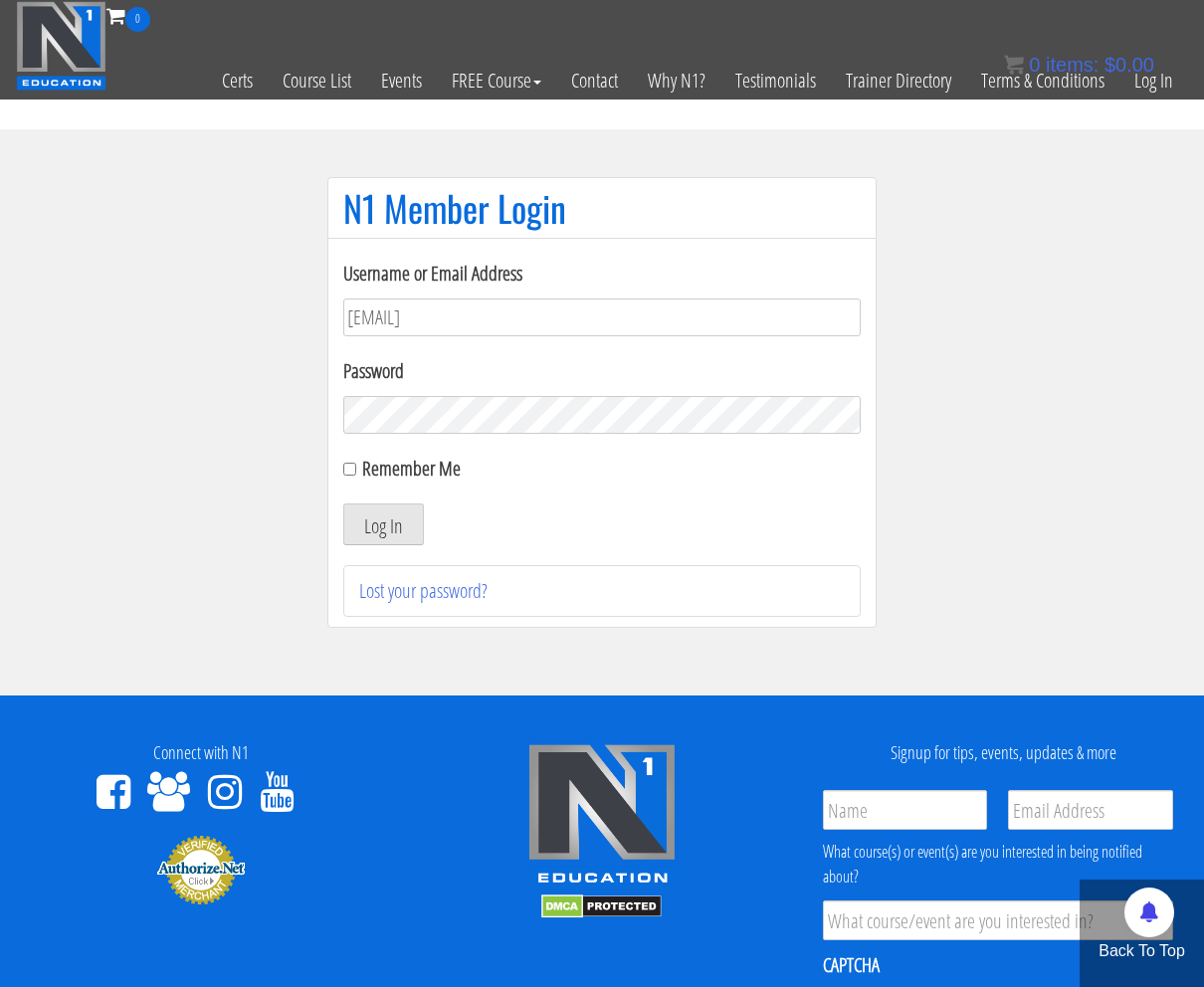 type on "[USERNAME]@example.com" 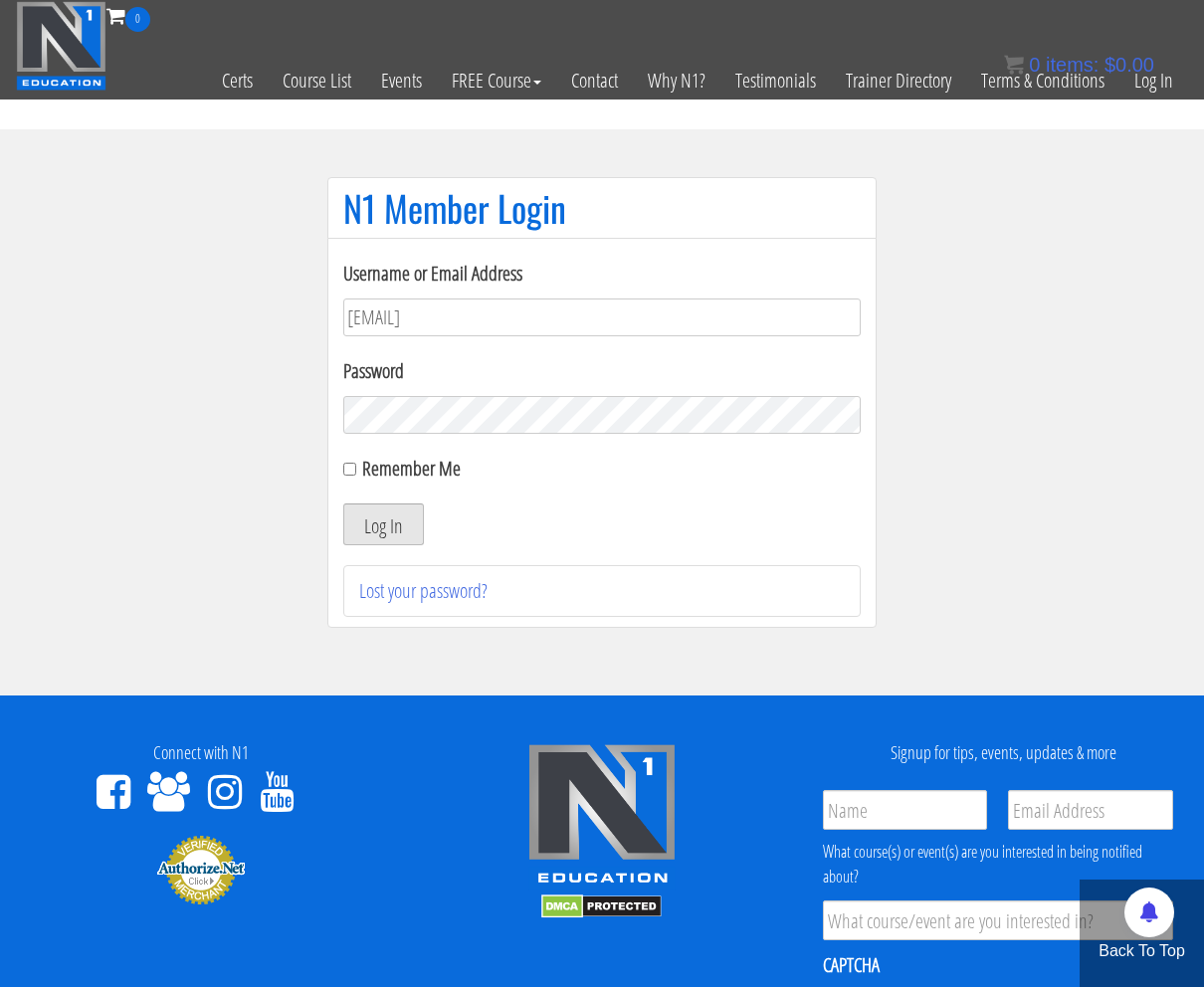 click on "Log In" at bounding box center (383, 524) 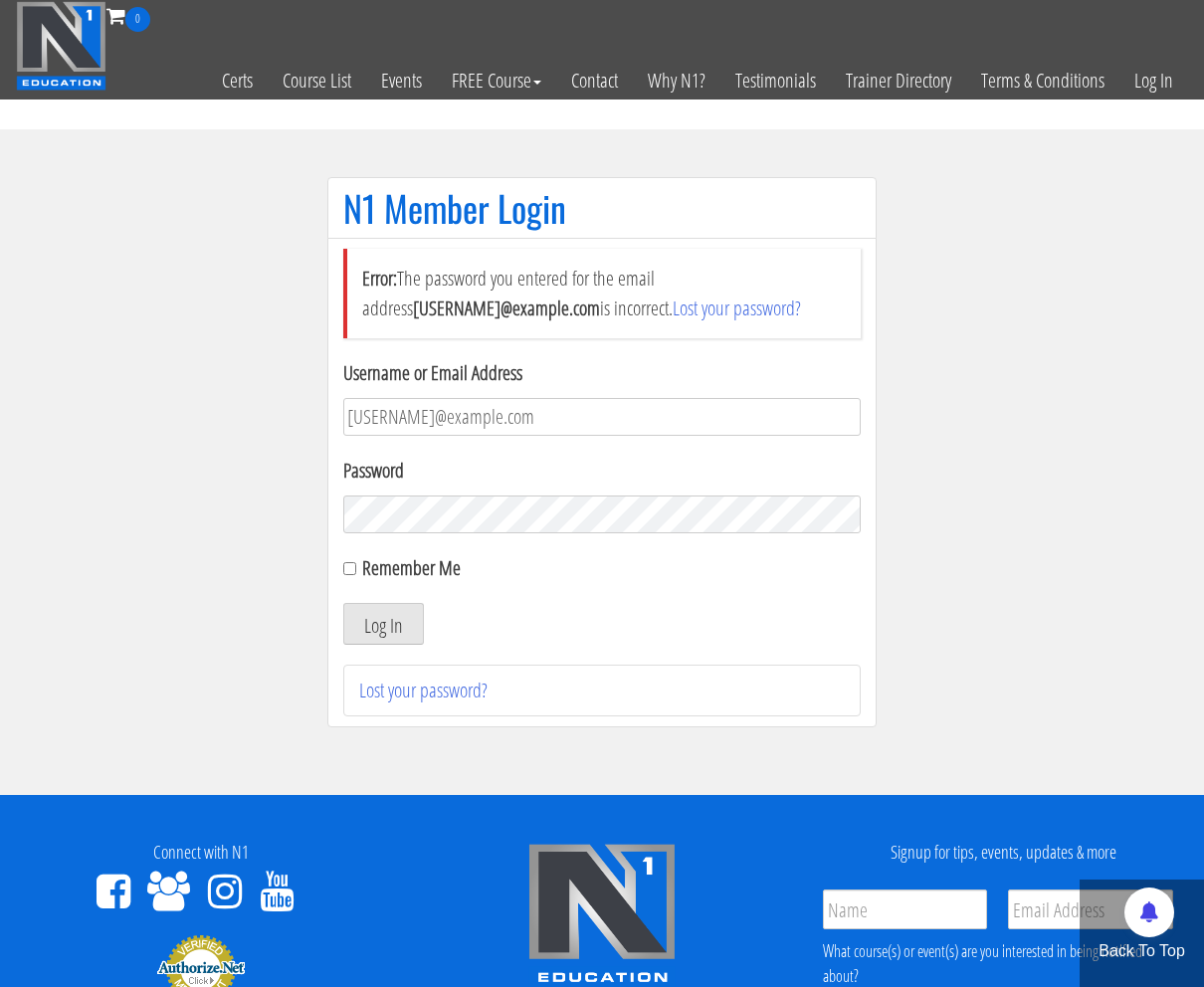 scroll, scrollTop: 0, scrollLeft: 0, axis: both 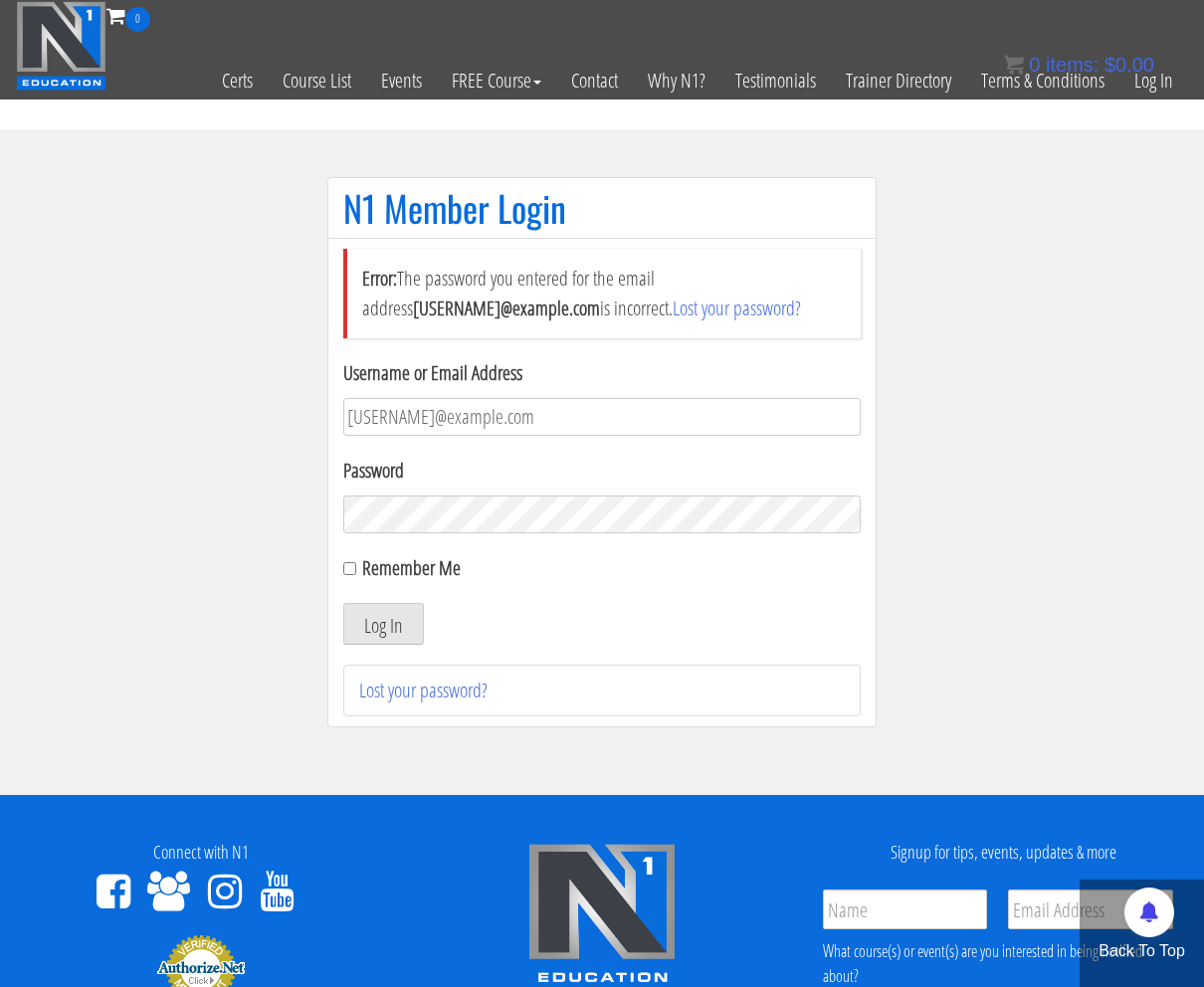 click on "Log In" at bounding box center (383, 624) 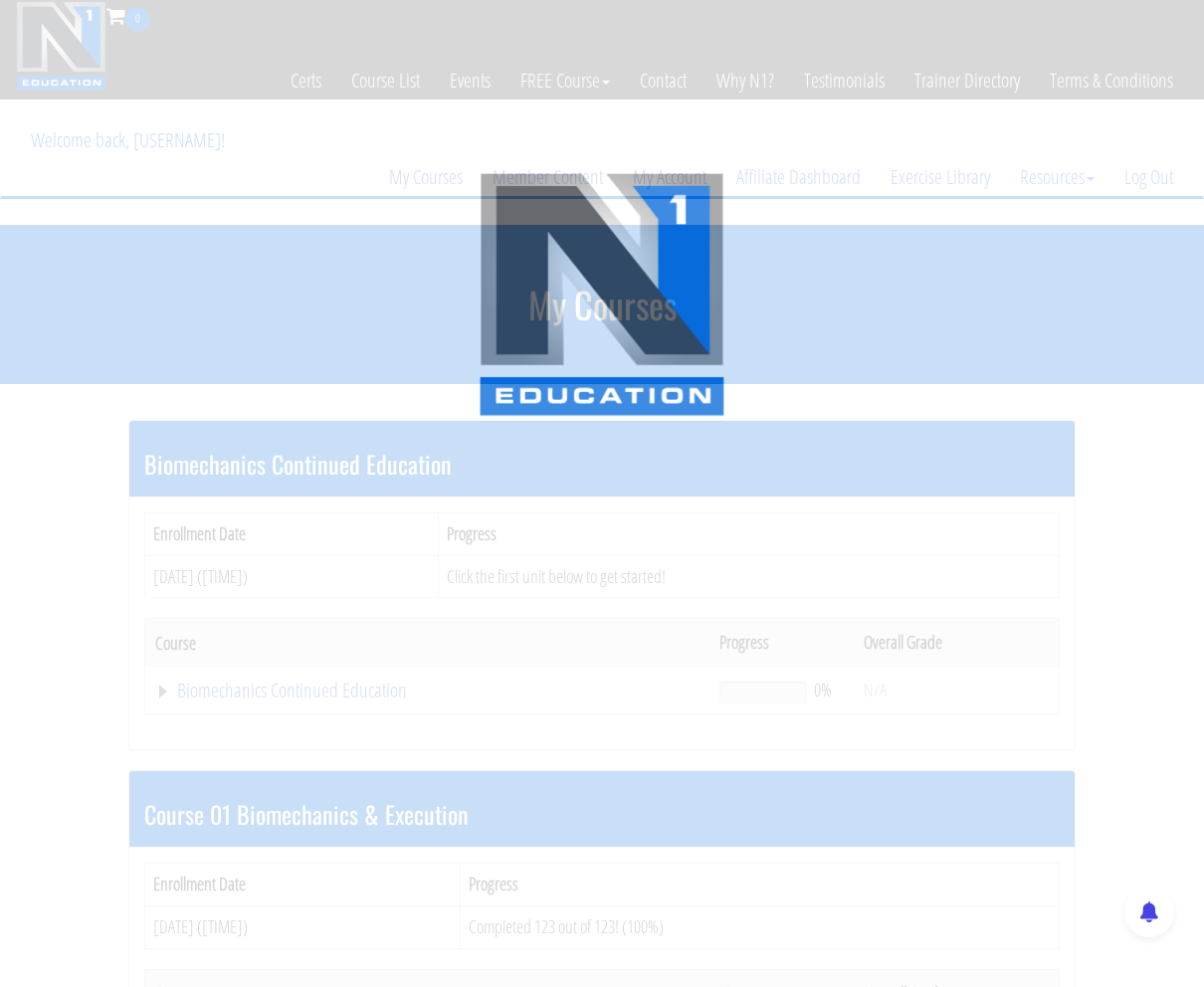 scroll, scrollTop: 0, scrollLeft: 0, axis: both 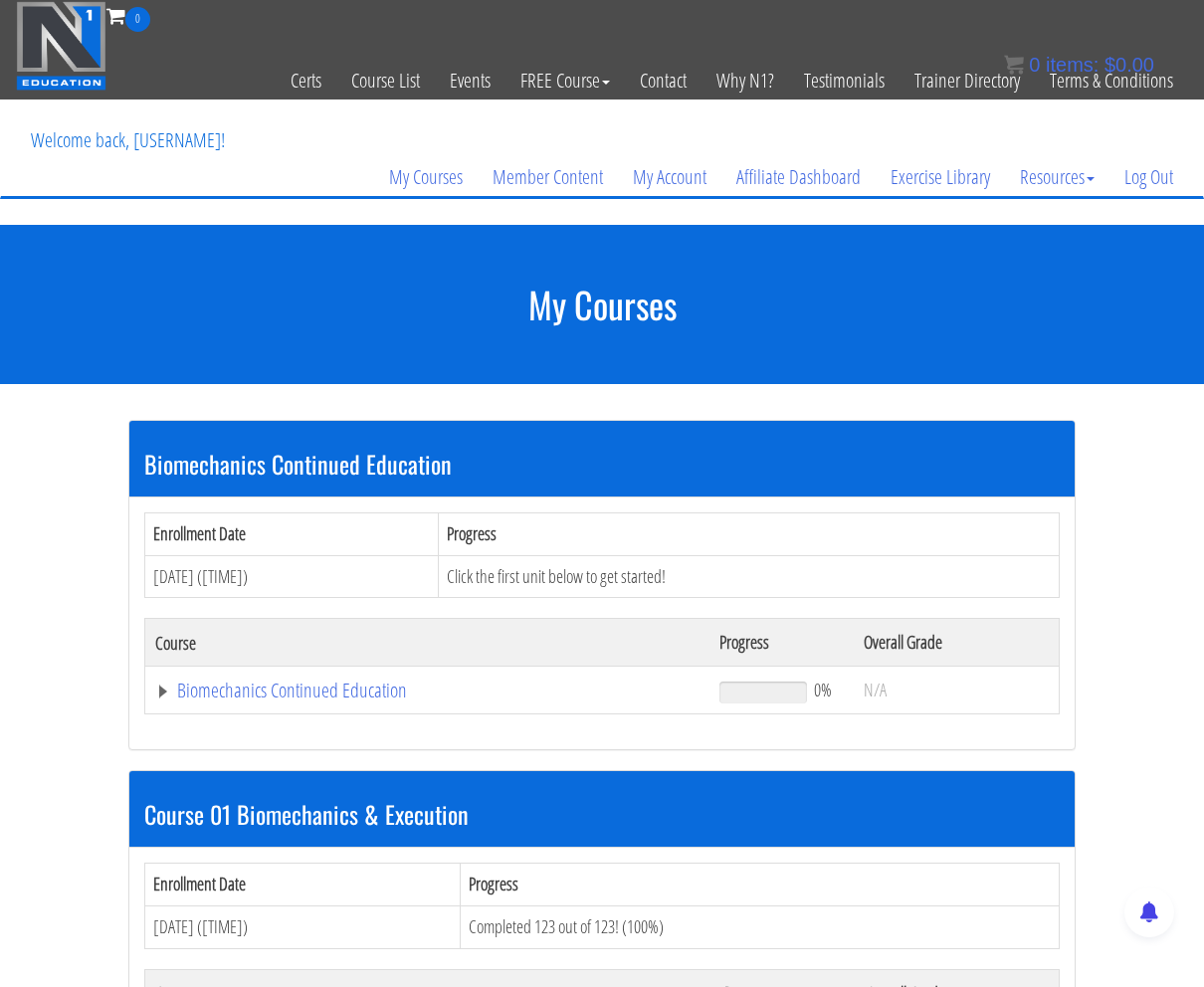 click on "Biomechanics Continued Education
Enrollment Date
Progress
Aug 06, 2025 (01:27:38 PM)
Click the first unit below to get started!
Course Progress Overall Grade Biomechanics Continued Education
0%
N/A
Module 1
Continued Education
Unit 1
The Truth About Neuromechanical Matching, Specificity, Stability, & Coordination
Course 01 Biomechanics & Execution
Progress" at bounding box center (602, 784) 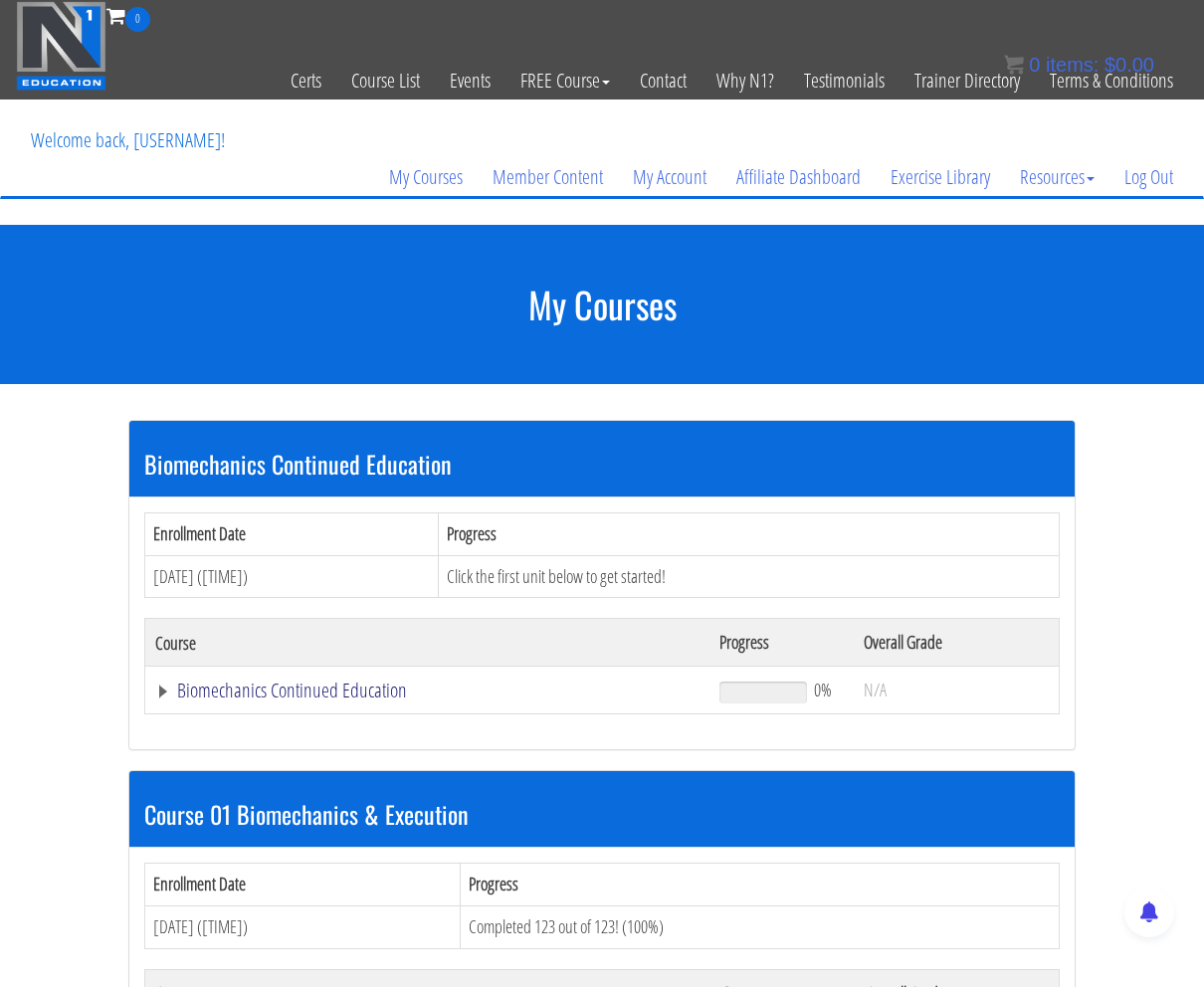 click on "Biomechanics Continued Education" at bounding box center (427, 691) 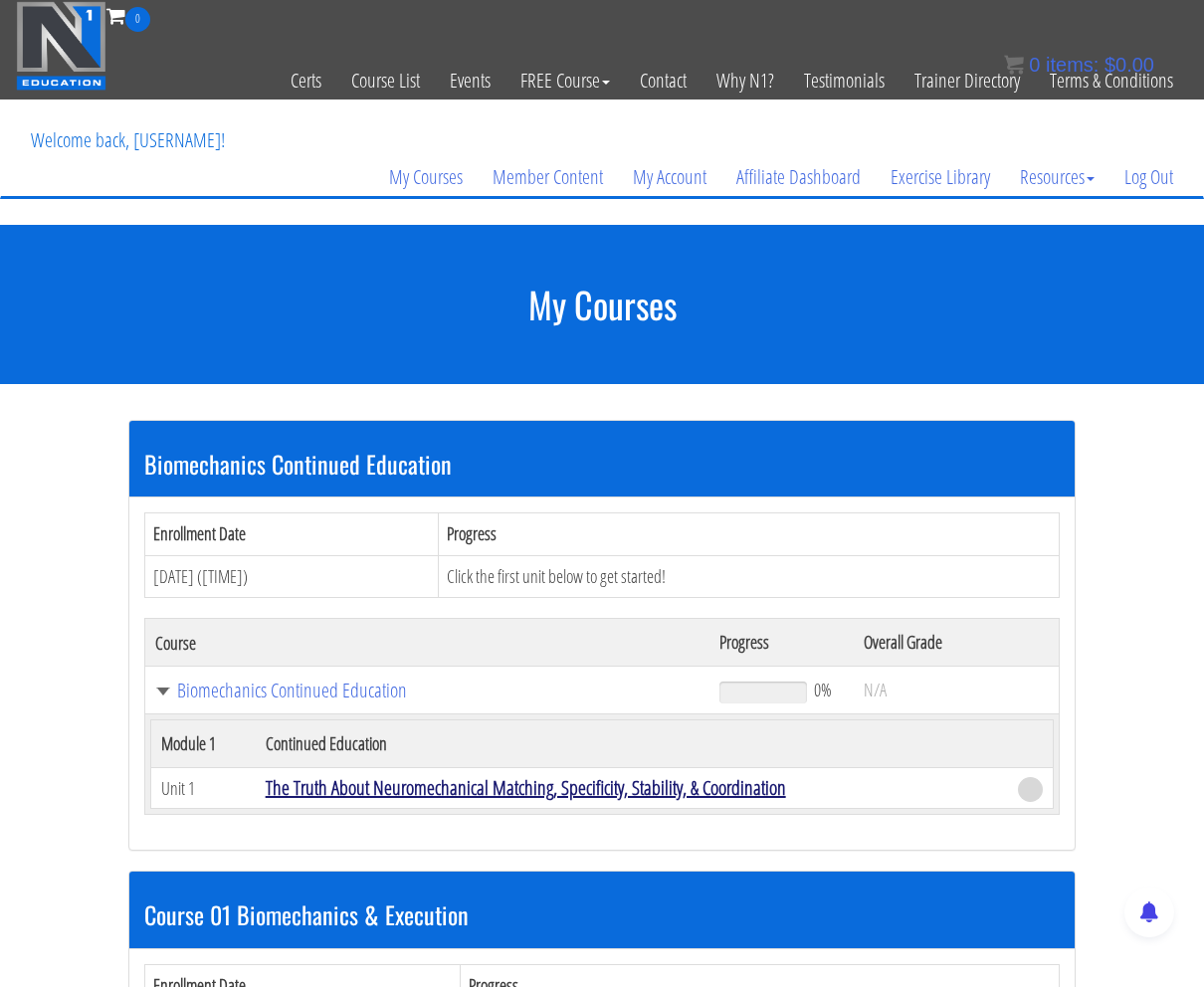 click on "The Truth About Neuromechanical Matching, Specificity, Stability, & Coordination" at bounding box center [525, 787] 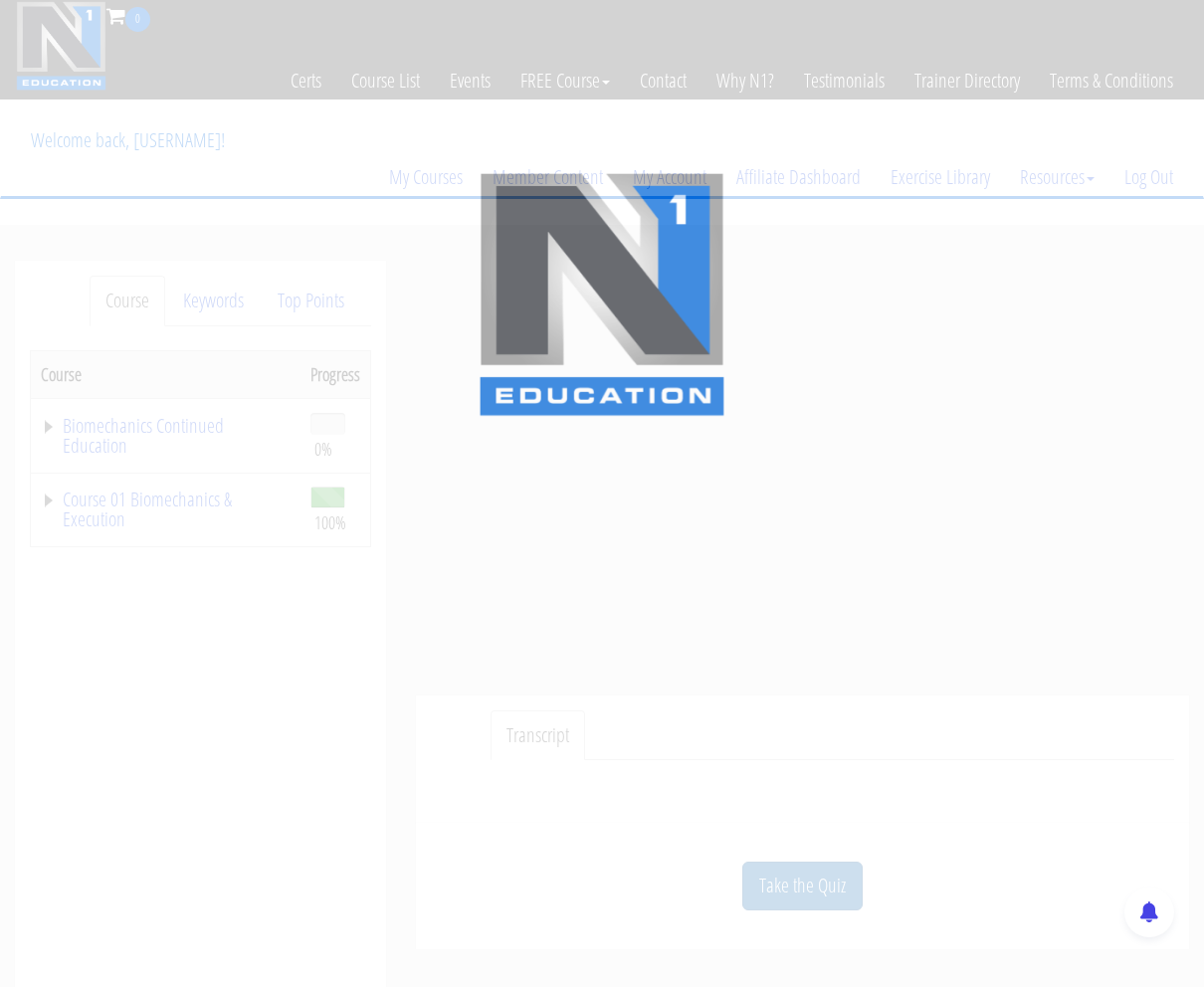 scroll, scrollTop: 0, scrollLeft: 0, axis: both 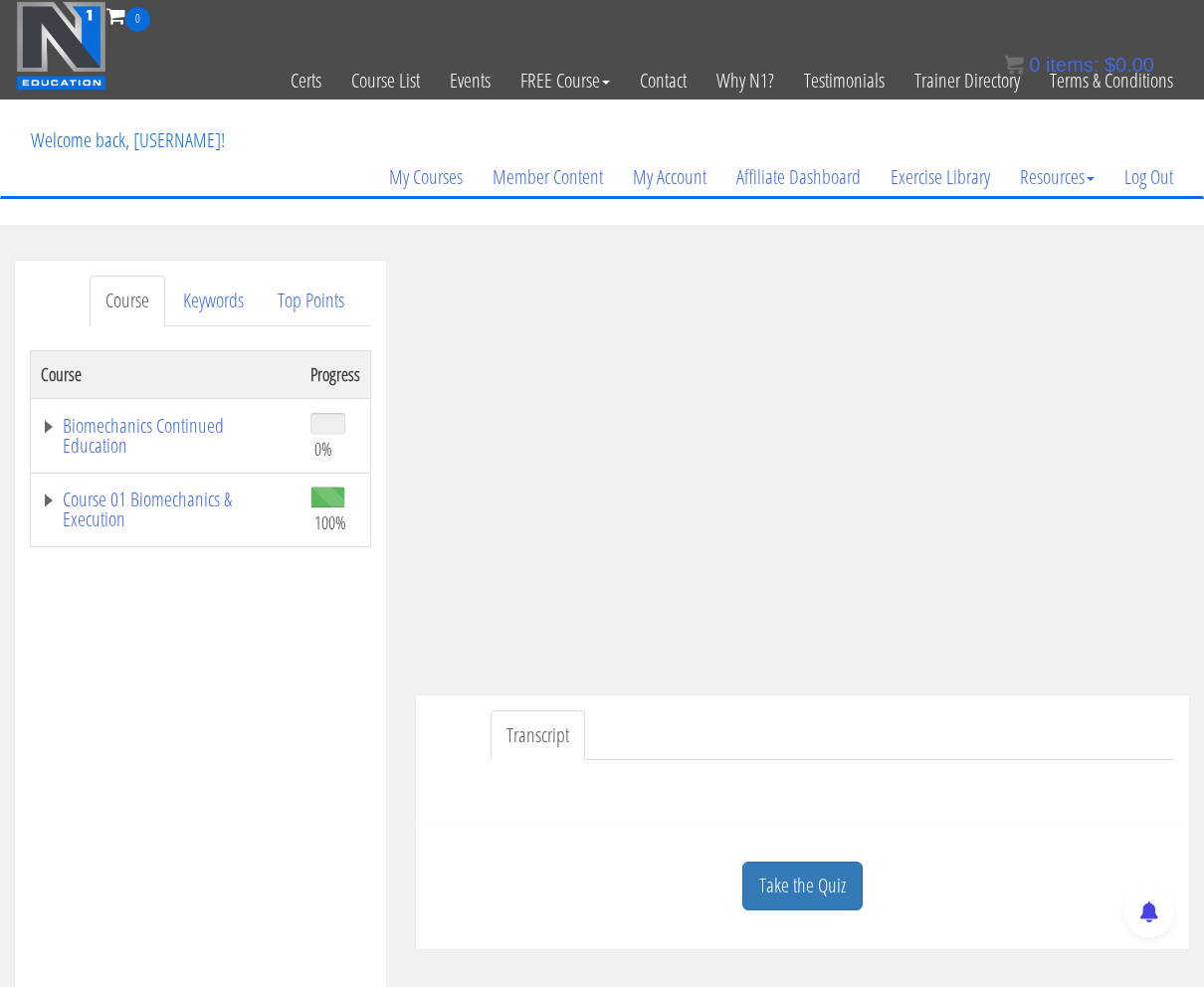 click on "Course Progress Biomechanics Continued Education
0%
Module 1
Continued Education
Unit 1
The Truth About Neuromechanical Matching, Specificity, Stability, & Coordination
Course 01 Biomechanics & Execution
100%
Module 1
The Science of Reps
Unit 1
Introduction
Unit 2
Range of Motion
Unit 3
Tension
Unit 4
Training Goals
Unit 5
Importance of Reps
Unit 6
Resistance Curves
Unit 7
Moment Arms
Unit 8" at bounding box center [200, 848] 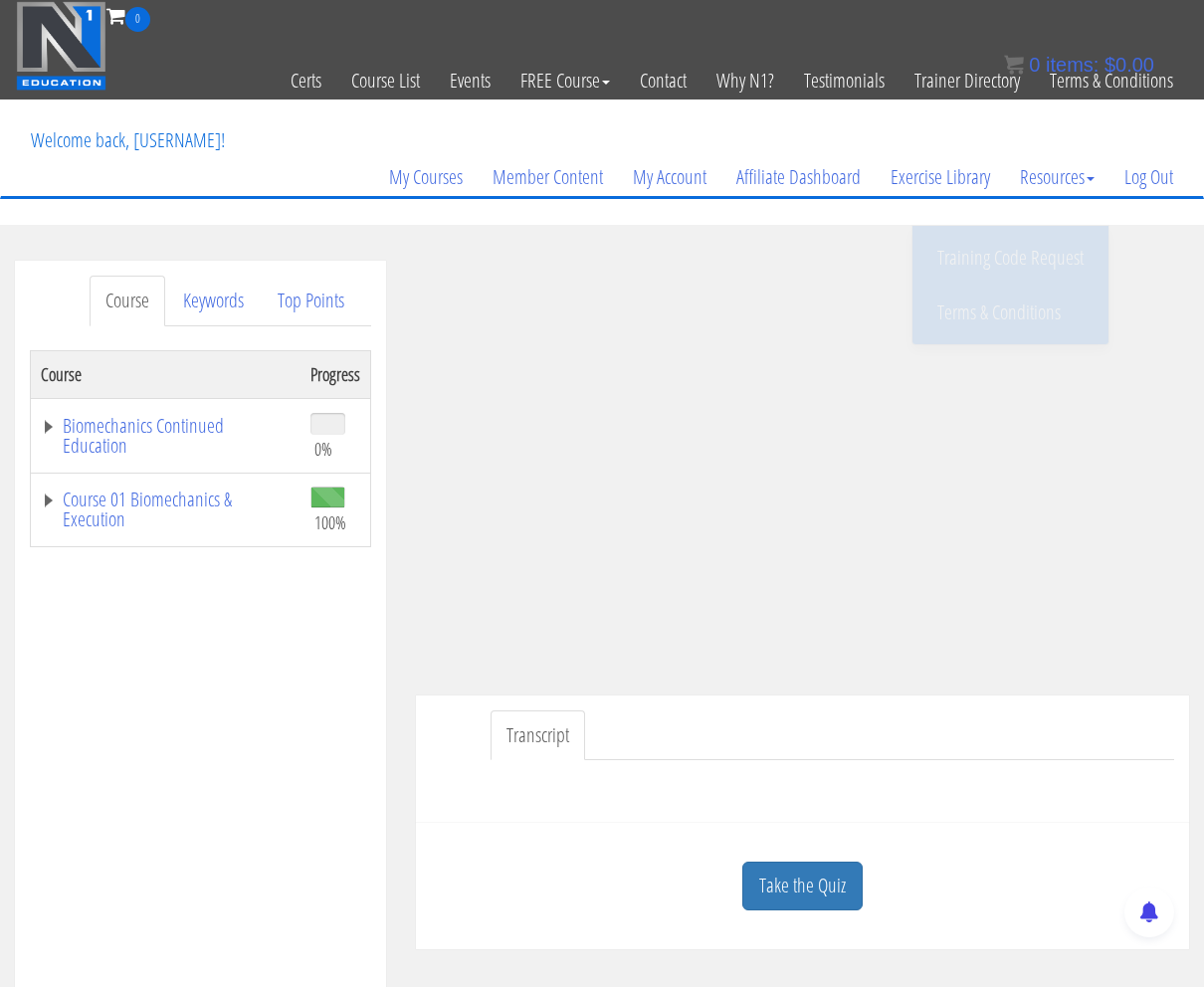 click on "My Courses
Member Content
My Account
Affiliate Dashboard
Exercise Library
Resources
Training Code Request
Terms & Conditions
Log Out" at bounding box center [602, 148] 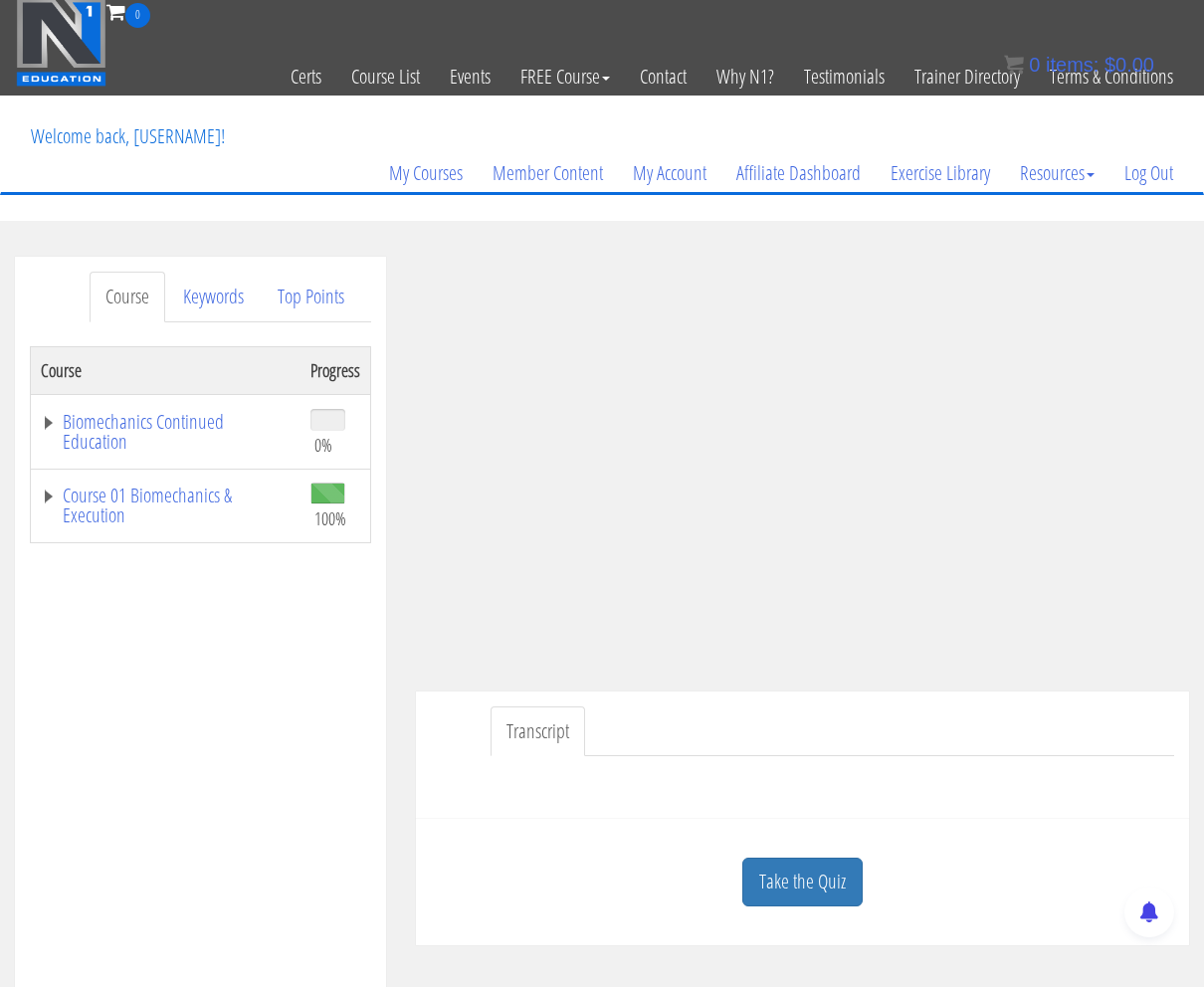 scroll, scrollTop: 0, scrollLeft: 0, axis: both 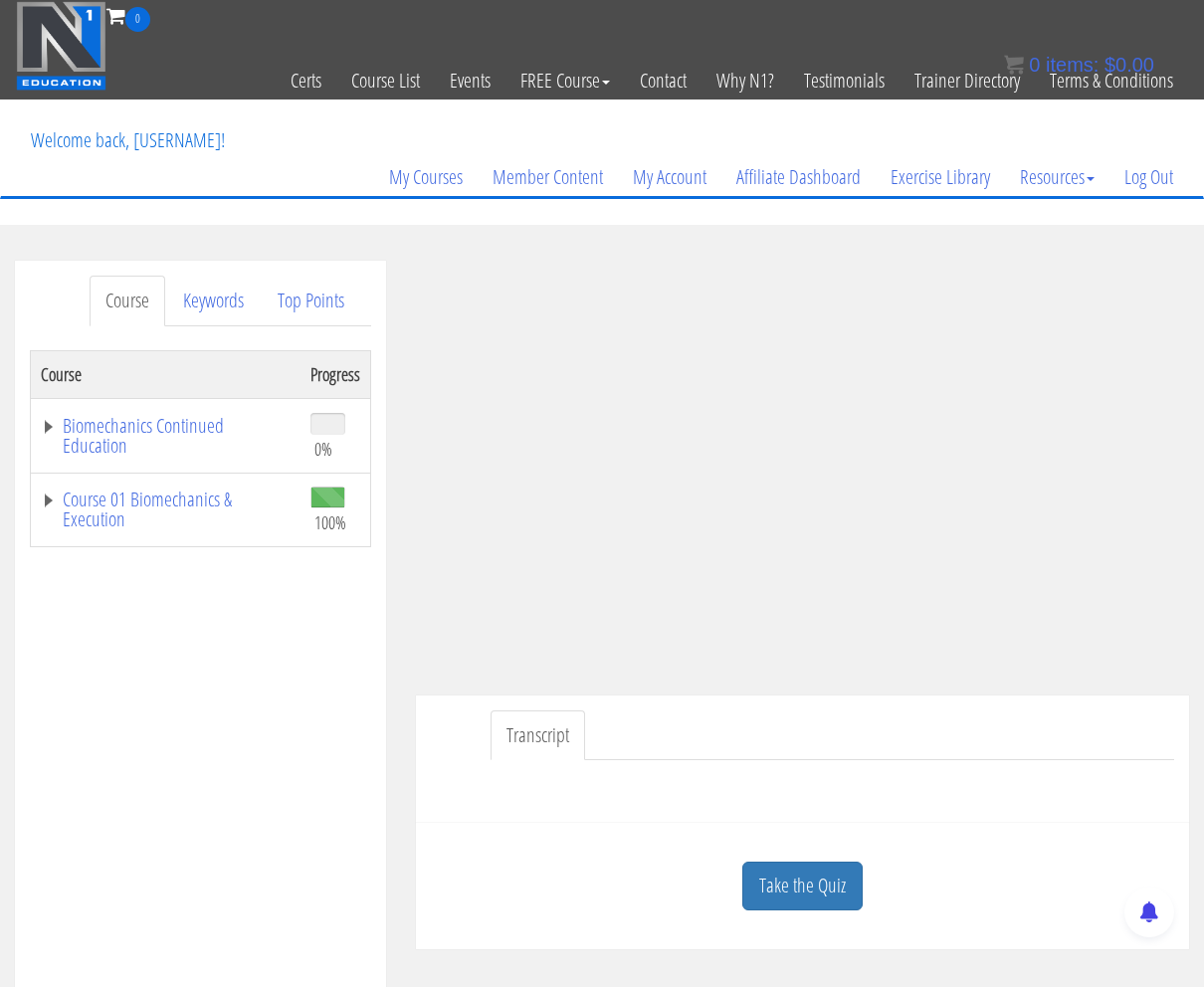 click on "Course
Keywords
Top Points
Course Progress Biomechanics Continued Education
0%
Module 1
Continued Education
Unit 1
The Truth About Neuromechanical Matching, Specificity, Stability, & Coordination
Course 01 Biomechanics & Execution
100%
Module 1
The Science of Reps
Unit 1
Introduction
Unit 2
Range of Motion
Unit 3
Tension
Unit 4
Training Goals" at bounding box center (602, 823) 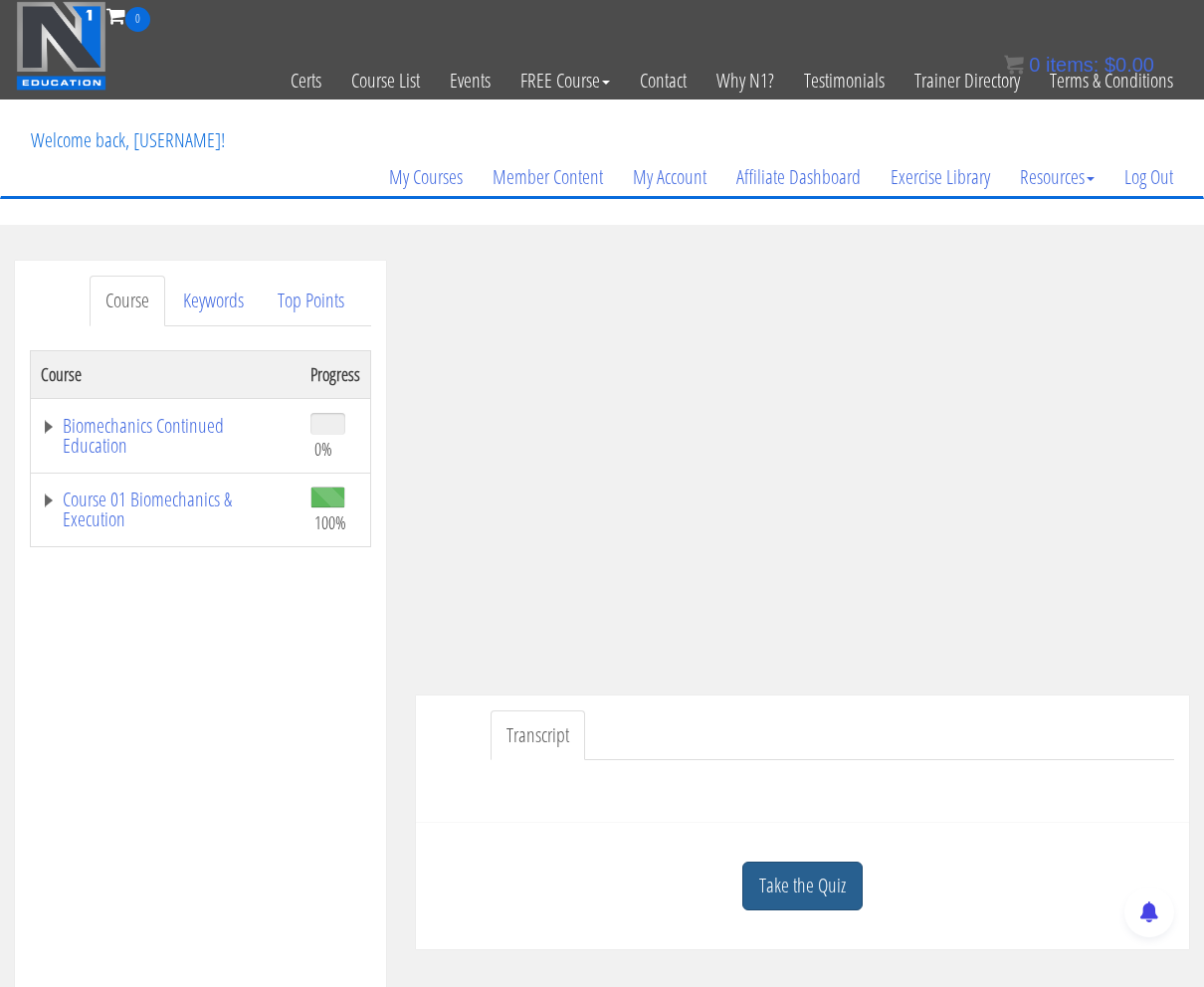 click on "Take the Quiz" at bounding box center (802, 886) 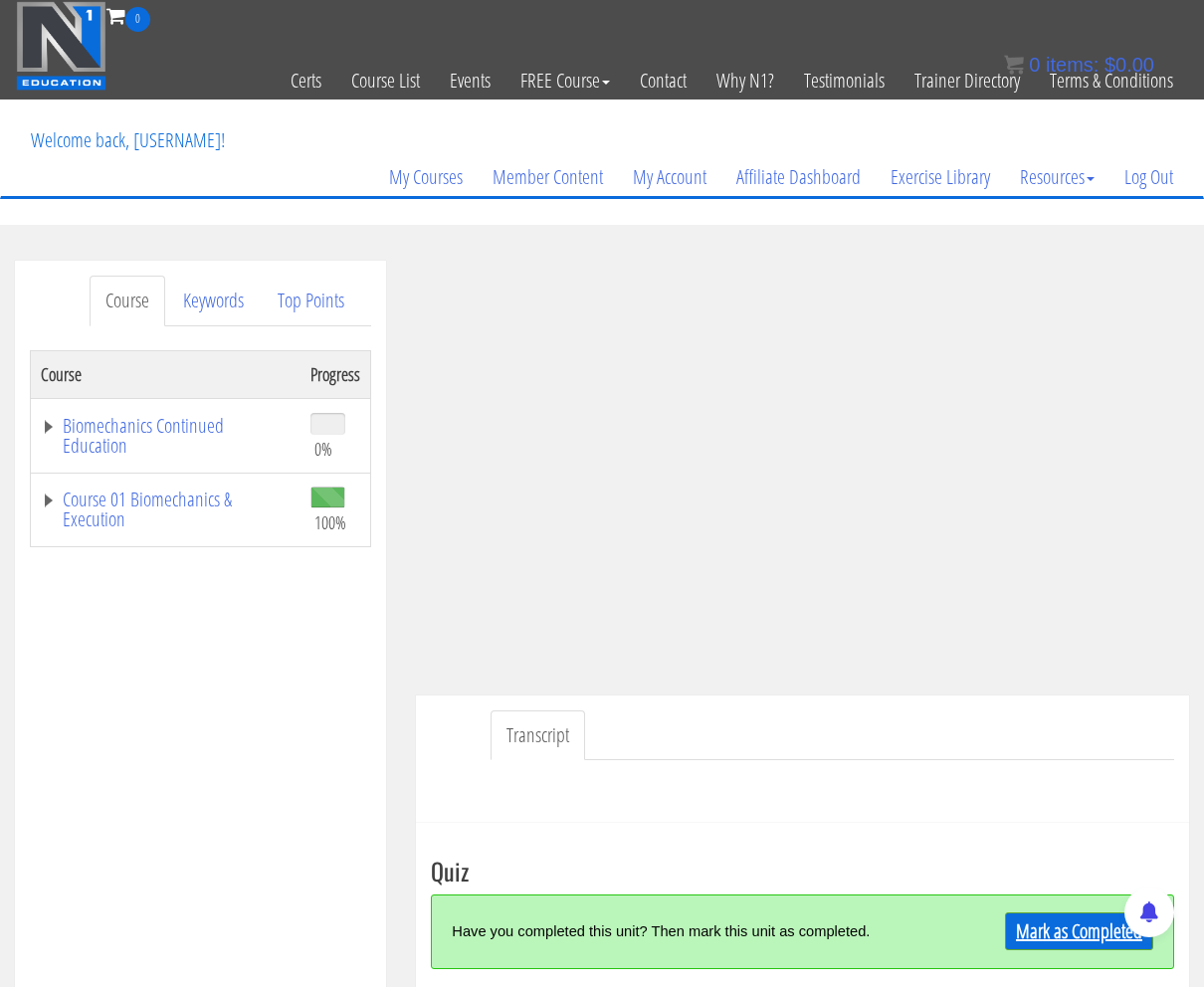 click on "Mark as Completed" at bounding box center (1079, 931) 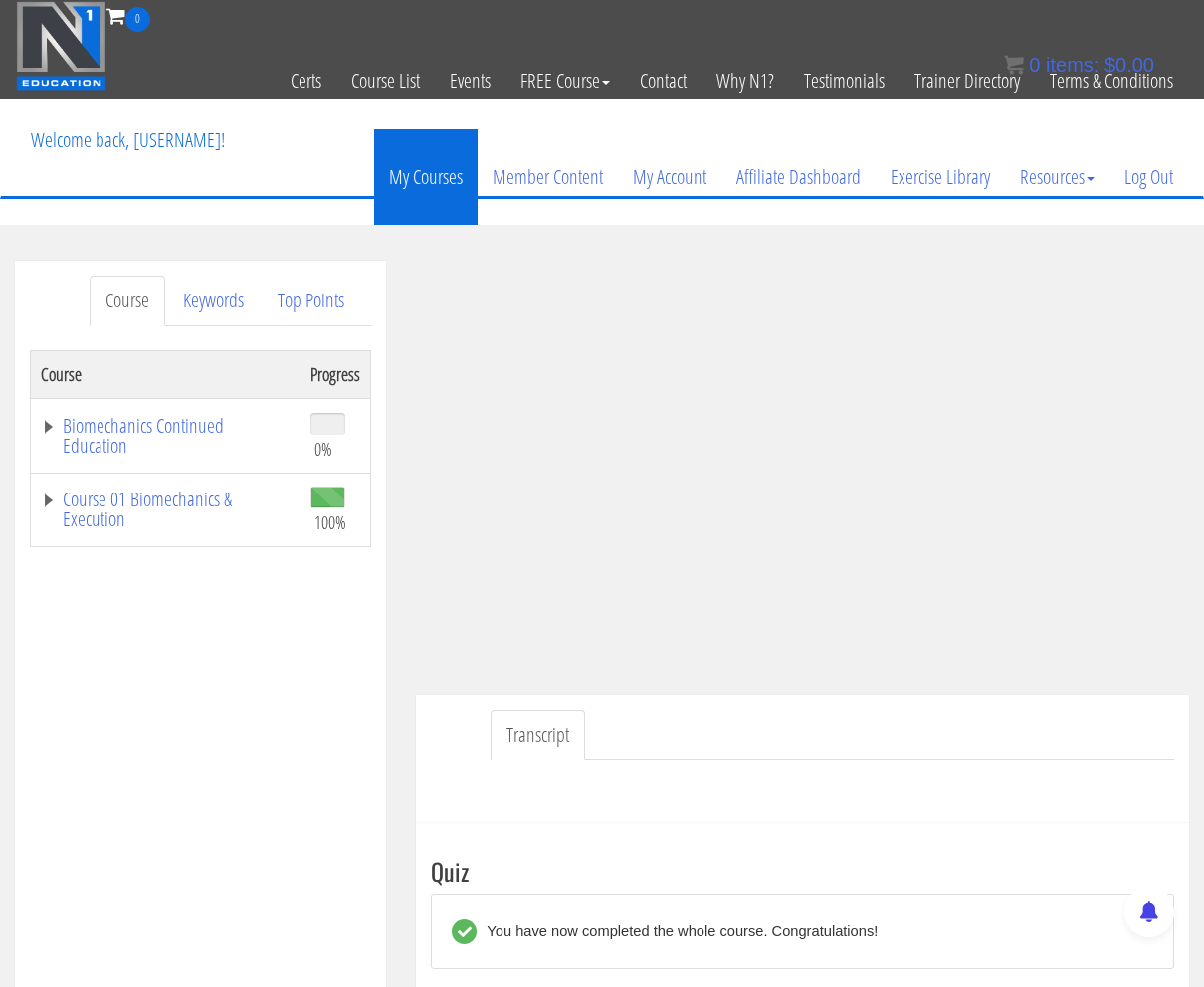 click on "My Courses" at bounding box center [426, 177] 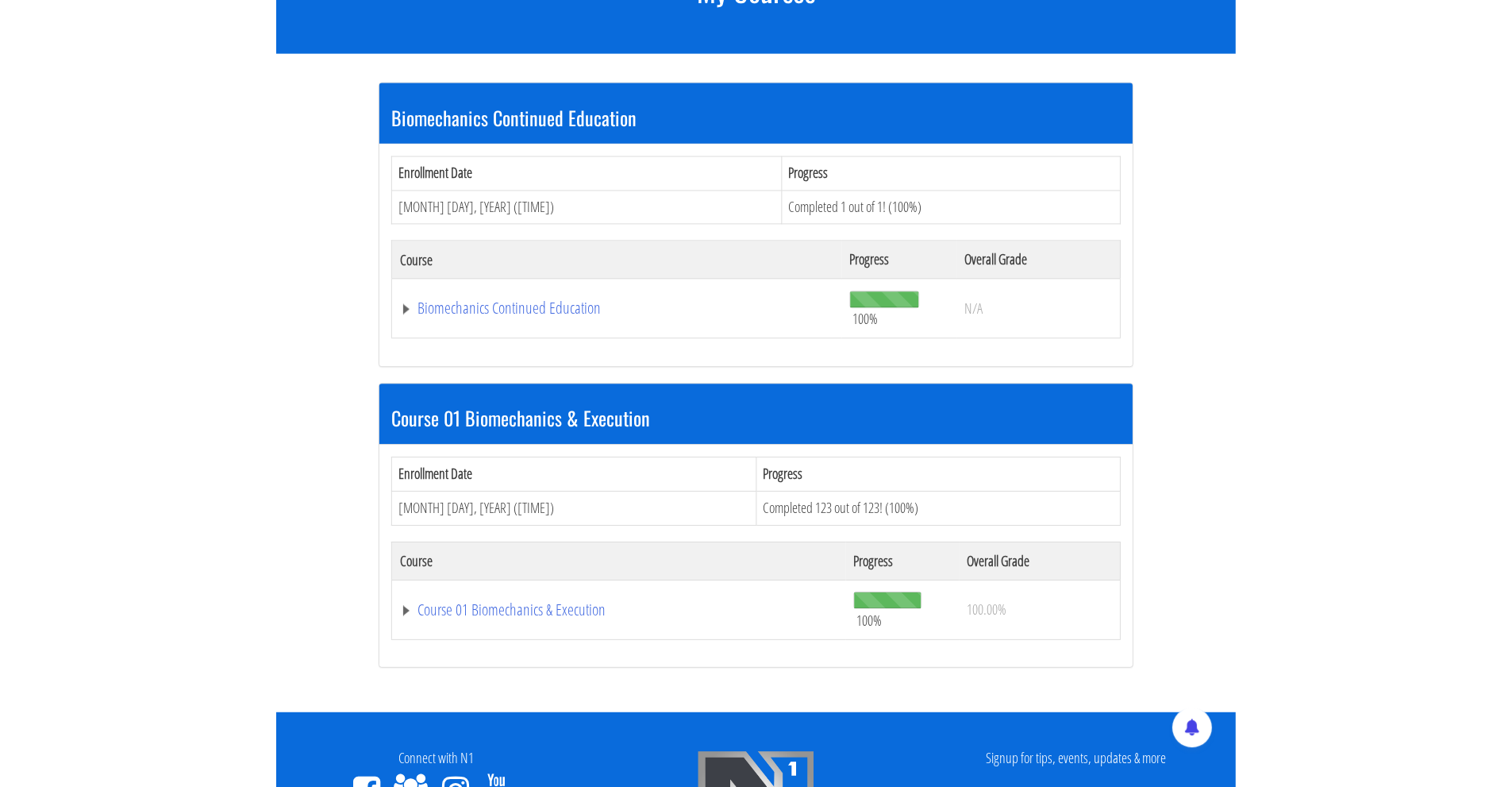 scroll, scrollTop: 264, scrollLeft: 0, axis: vertical 